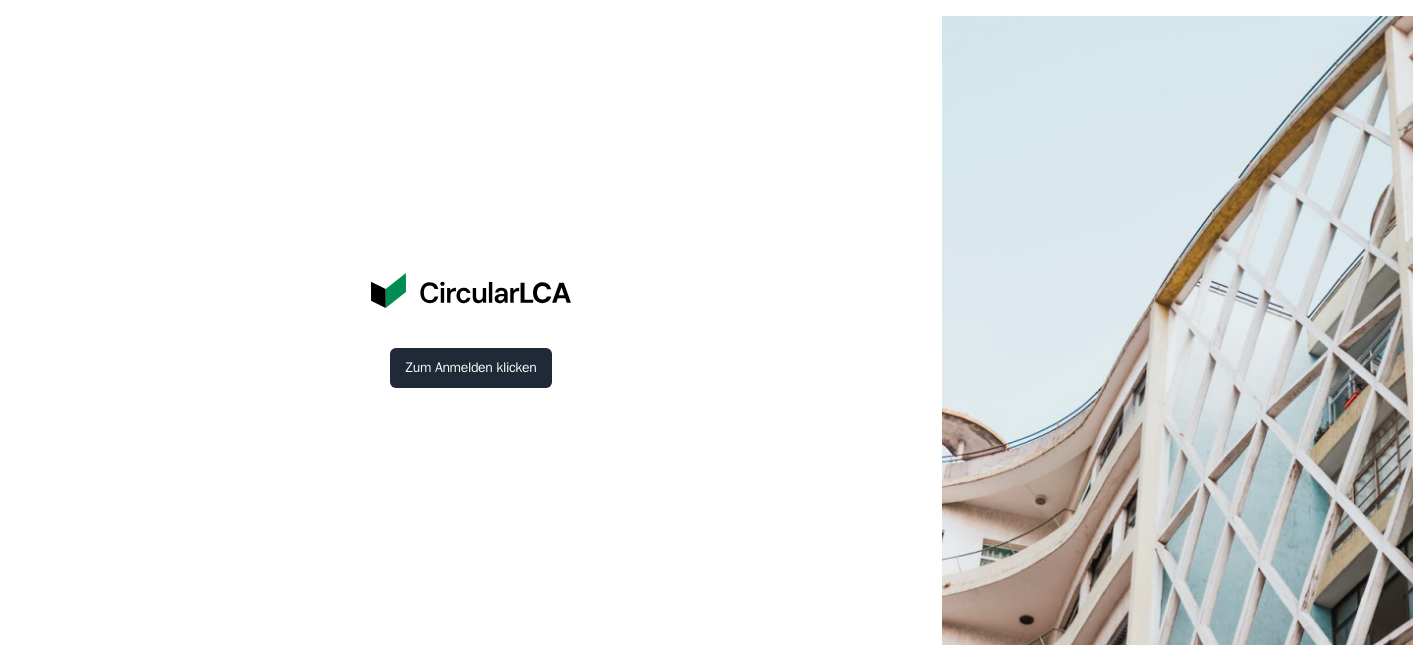 scroll, scrollTop: 0, scrollLeft: 0, axis: both 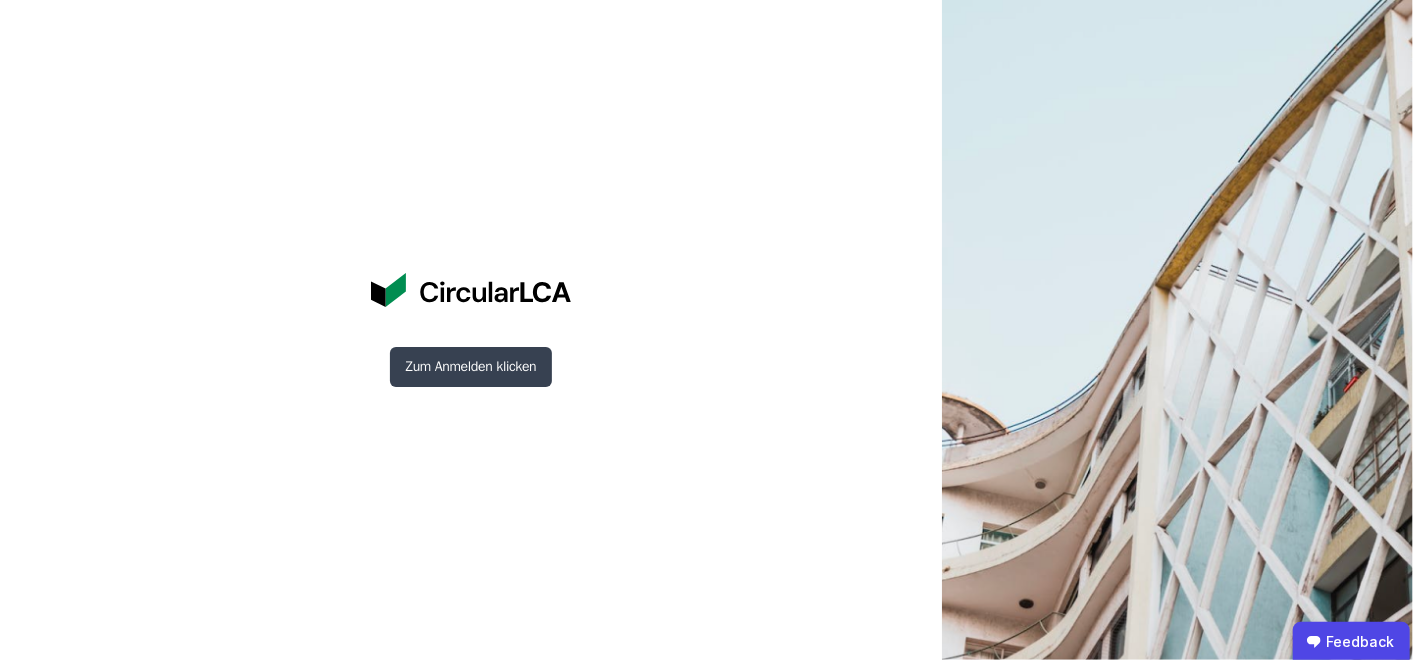 click on "Zum Anmelden klicken" at bounding box center (471, 367) 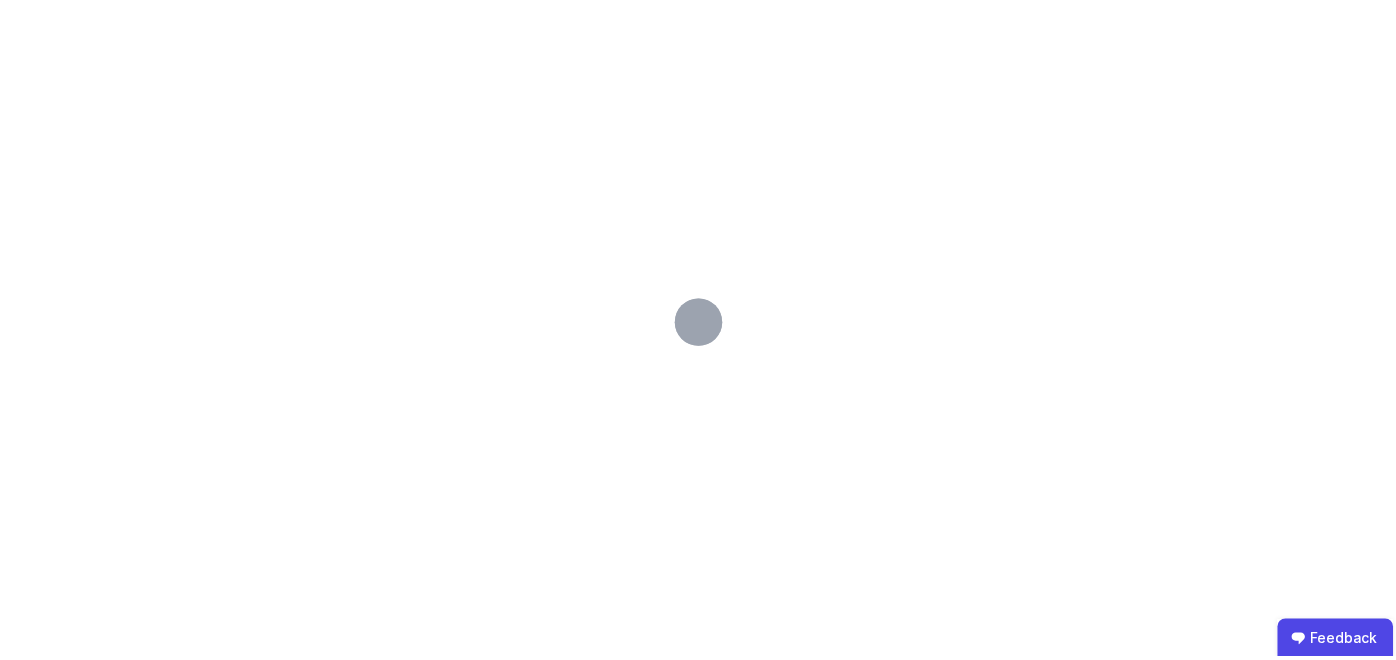scroll, scrollTop: 0, scrollLeft: 0, axis: both 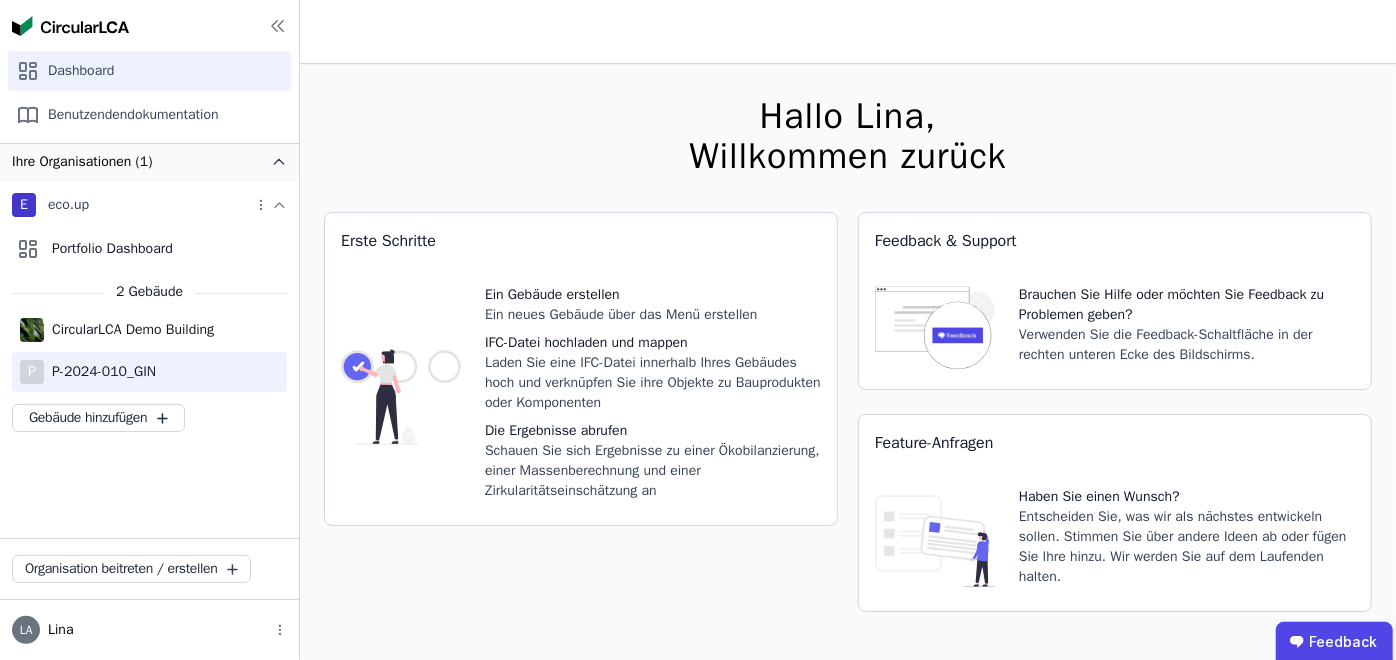click on "P-2024-010_GIN" at bounding box center (100, 372) 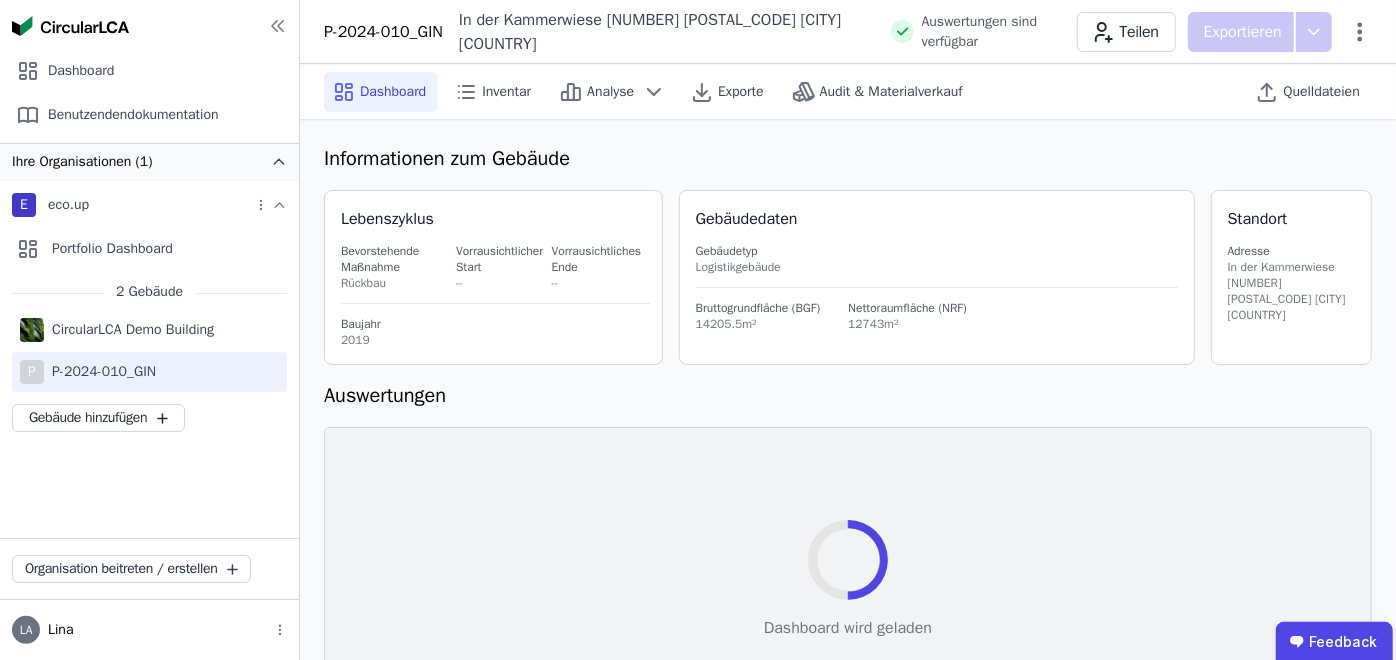select on "*" 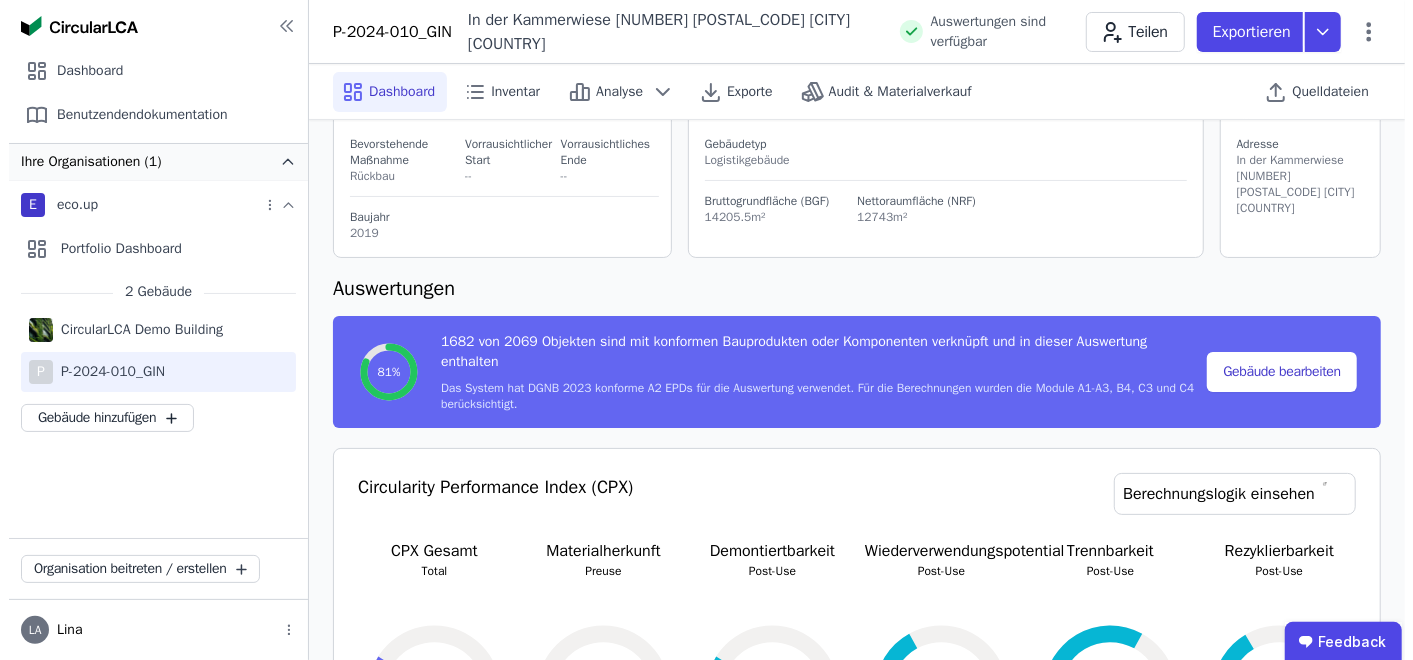 scroll, scrollTop: 0, scrollLeft: 0, axis: both 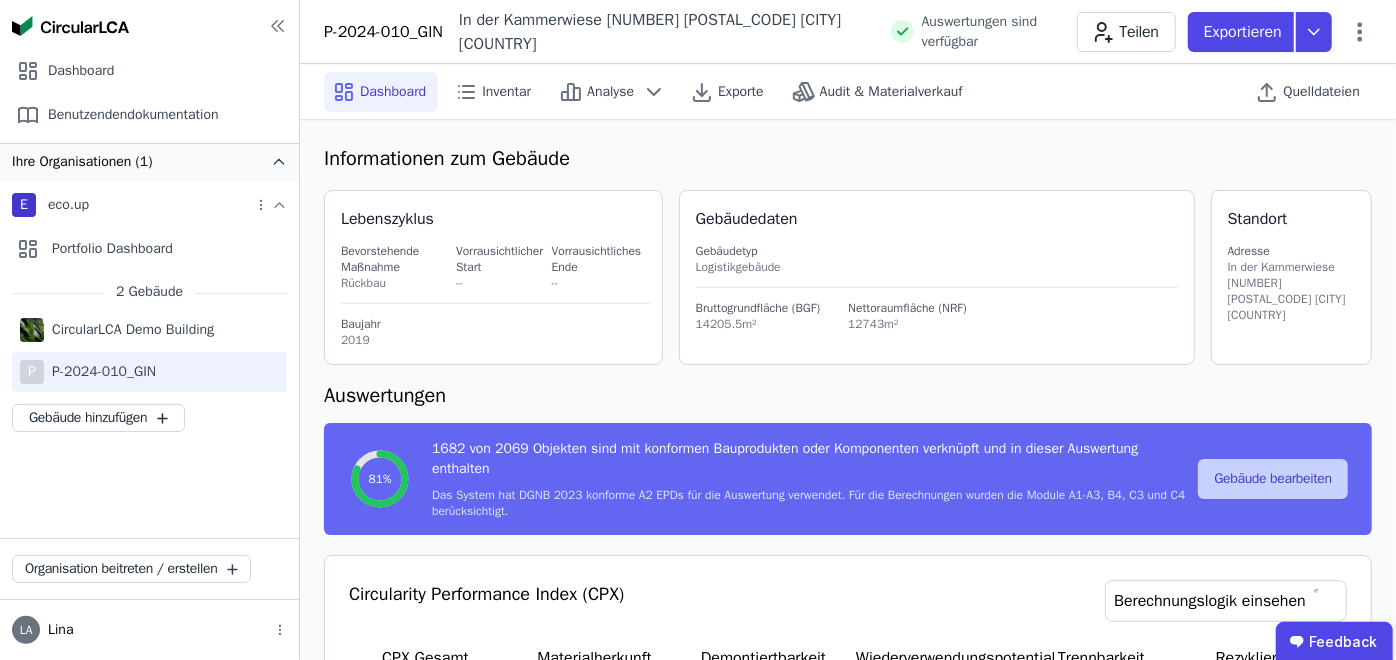 click on "Gebäude bearbeiten" at bounding box center (1273, 479) 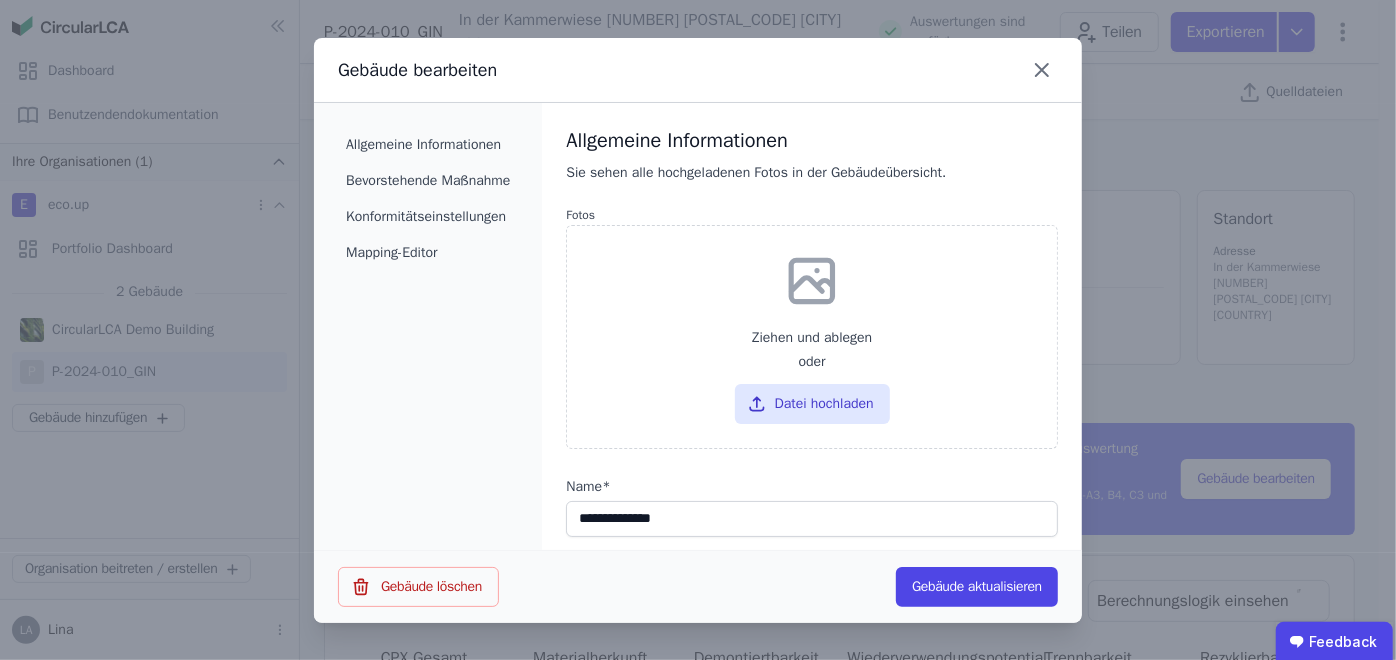 select on "**********" 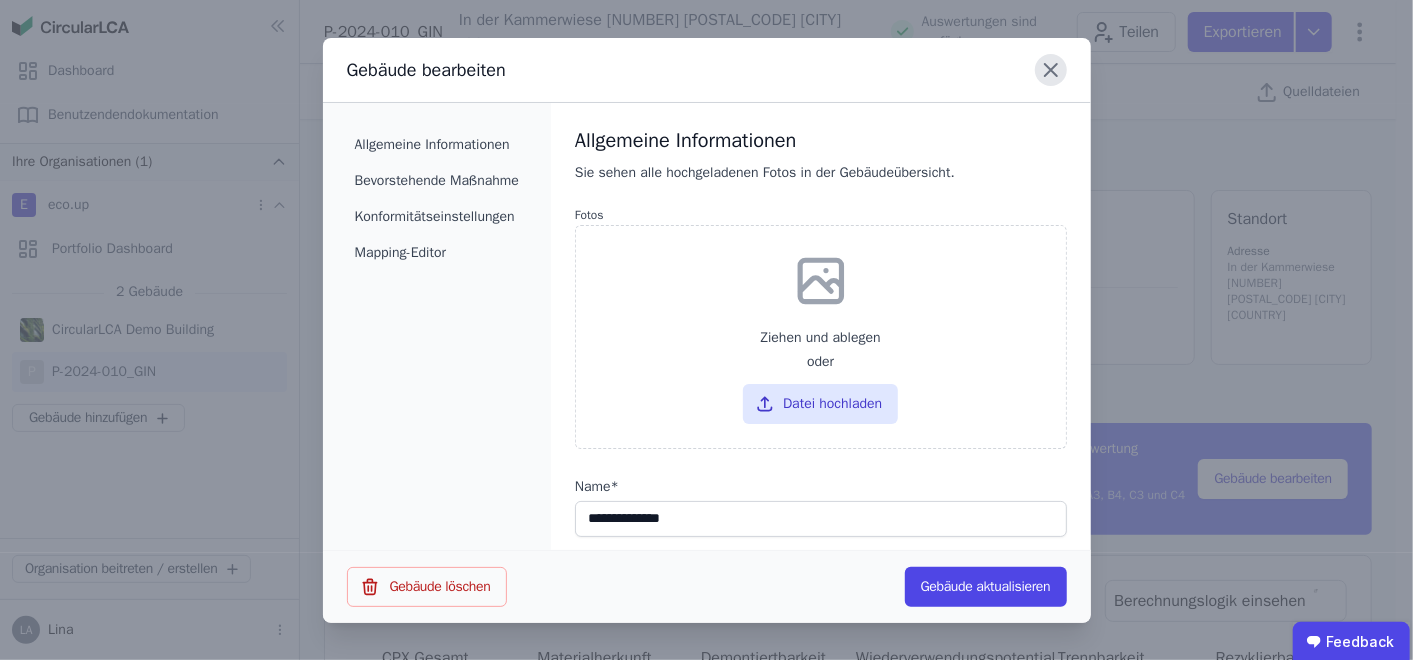 click 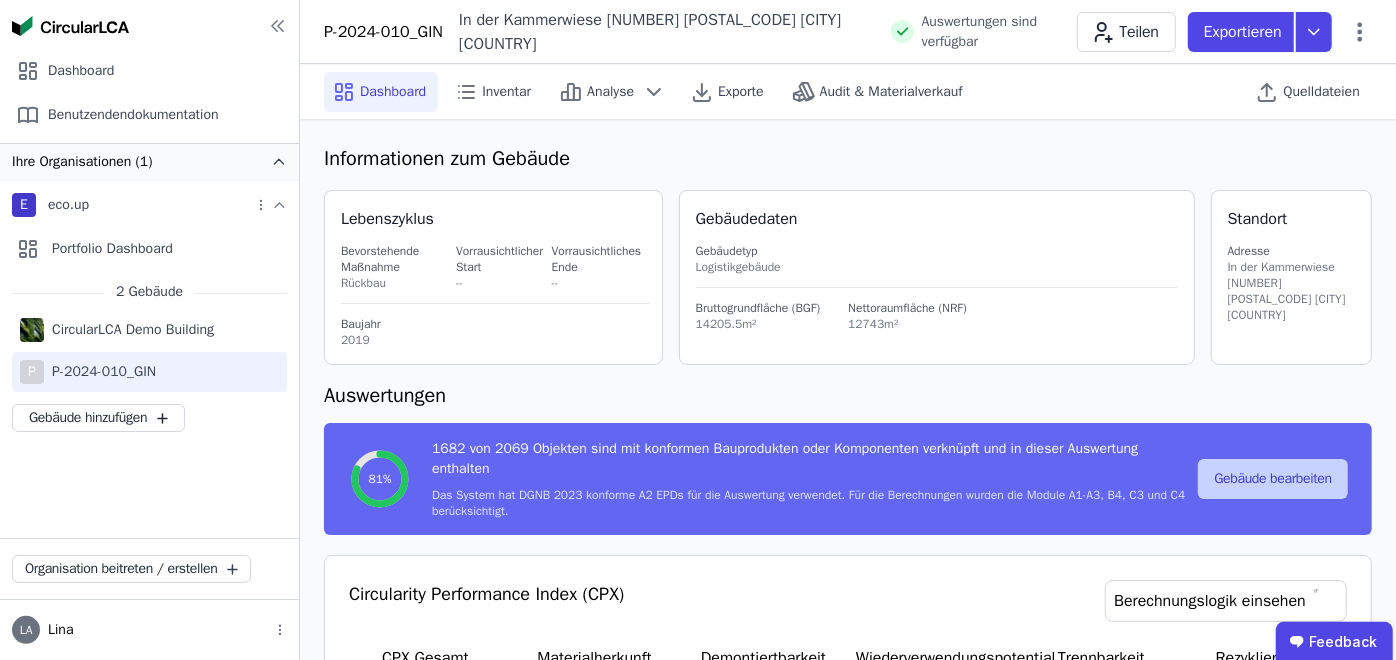 click on "Gebäude bearbeiten" at bounding box center (1273, 479) 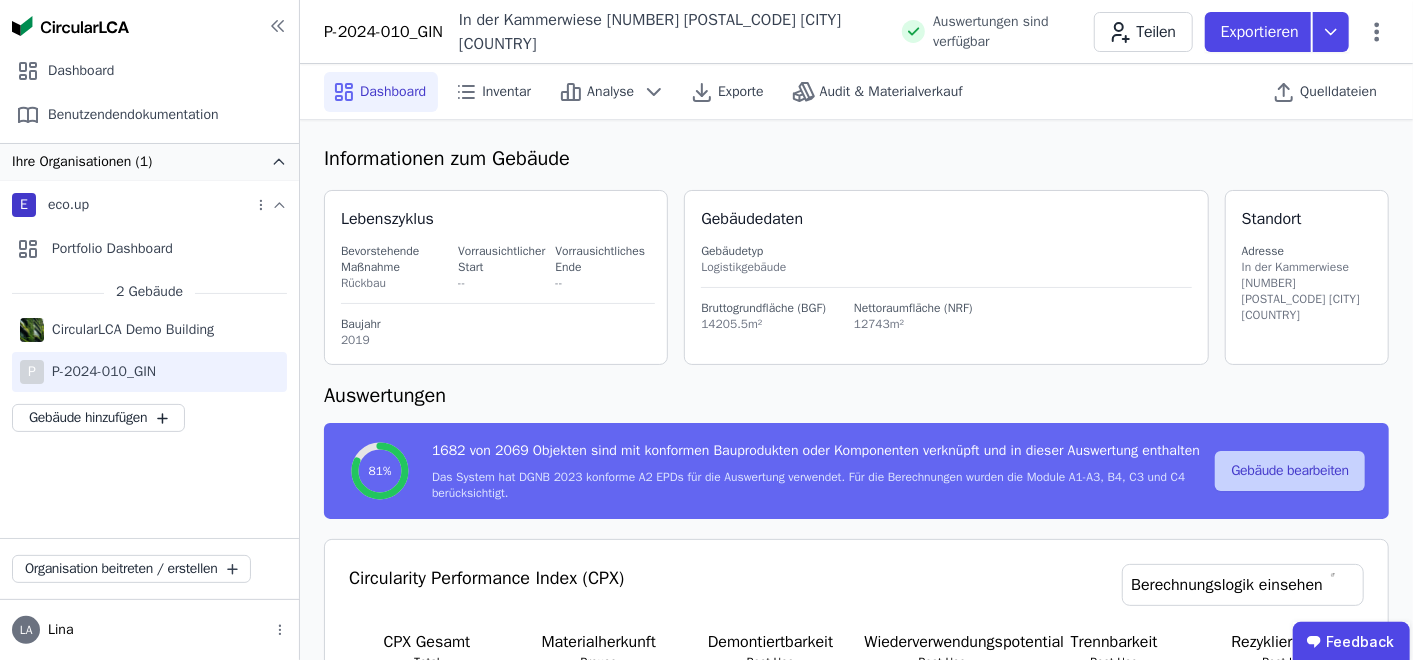 select on "**********" 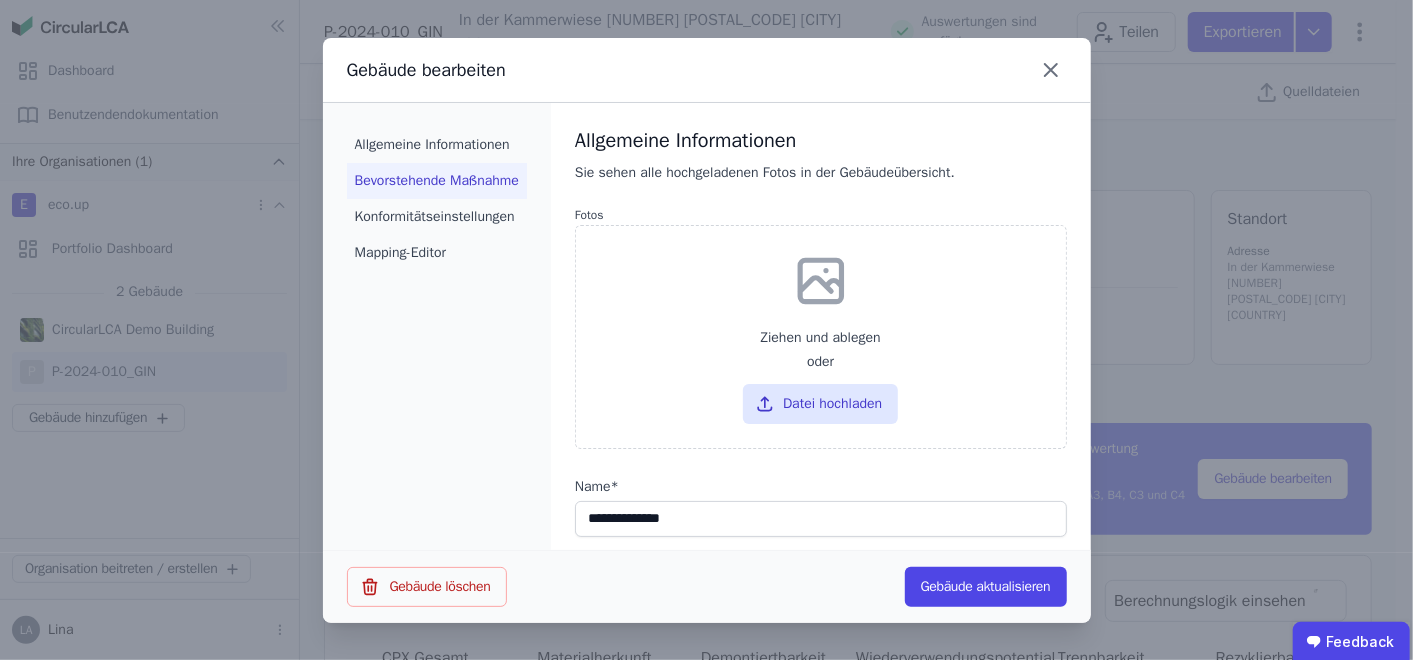 click on "Bevorstehende Maßnahme" at bounding box center (437, 181) 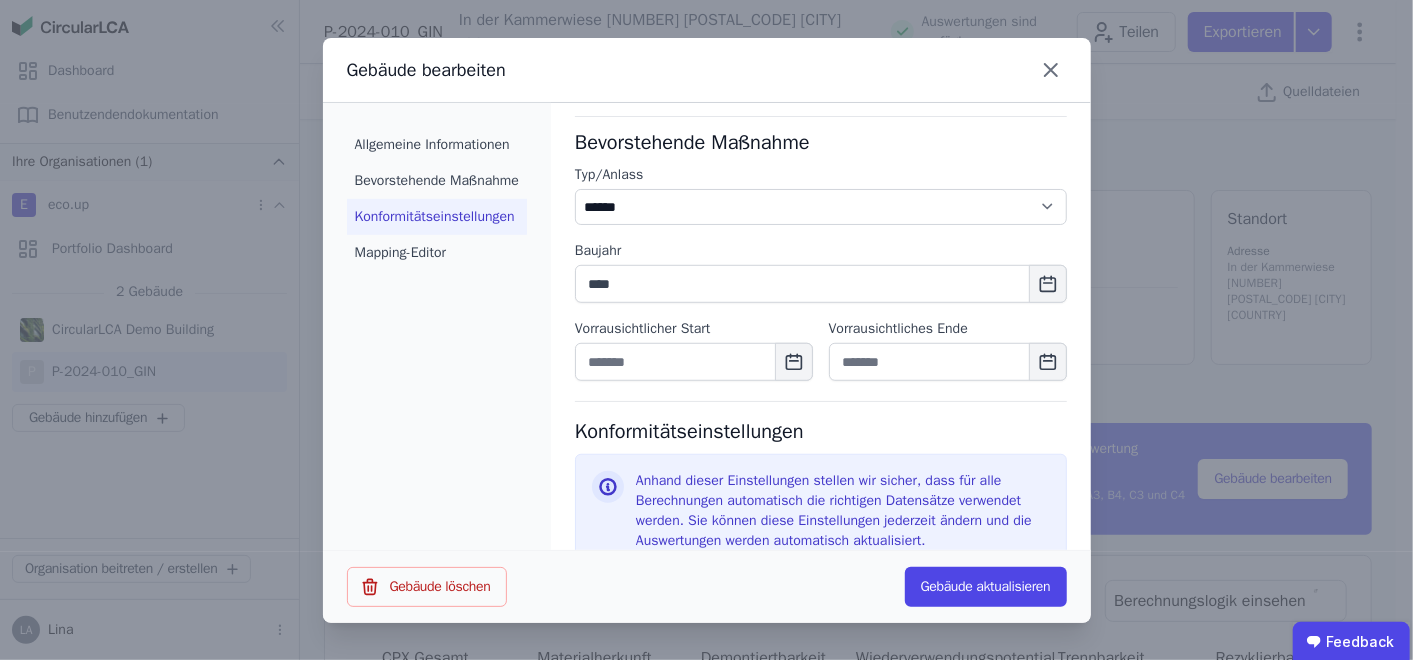 click on "Konformitätseinstellungen" at bounding box center [437, 217] 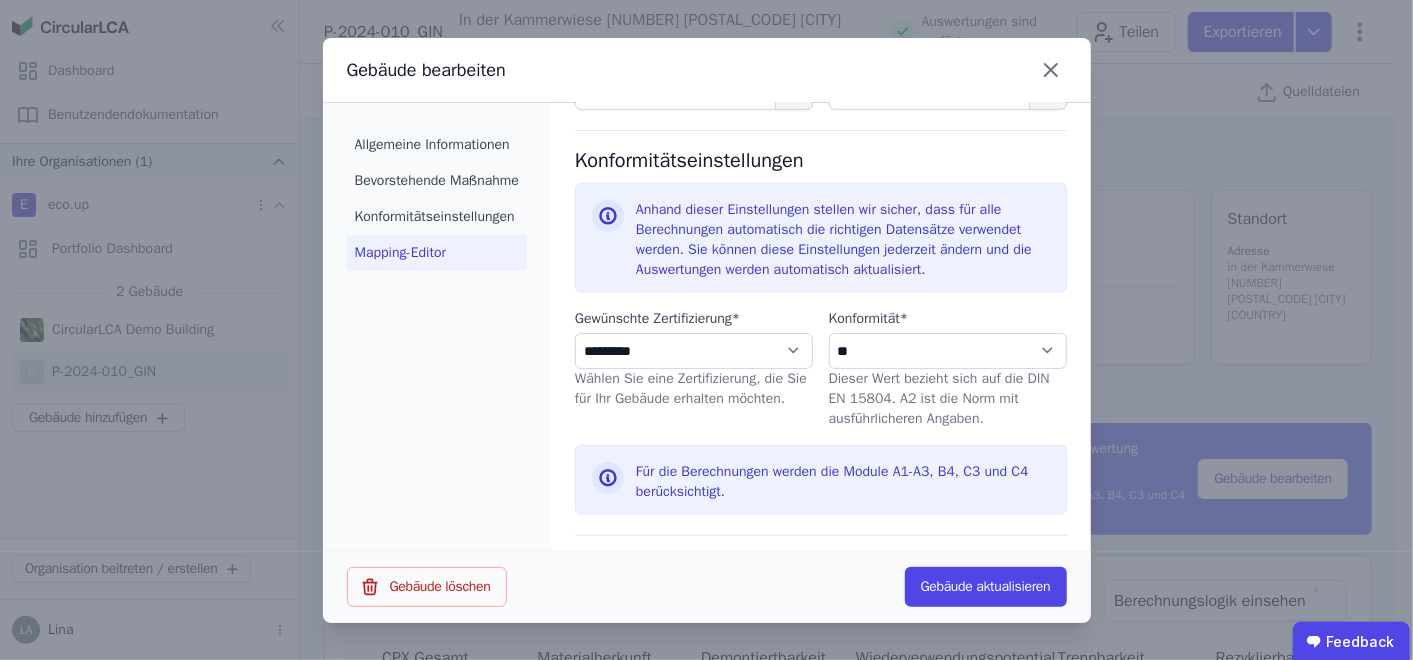 click on "Mapping-Editor" at bounding box center [437, 253] 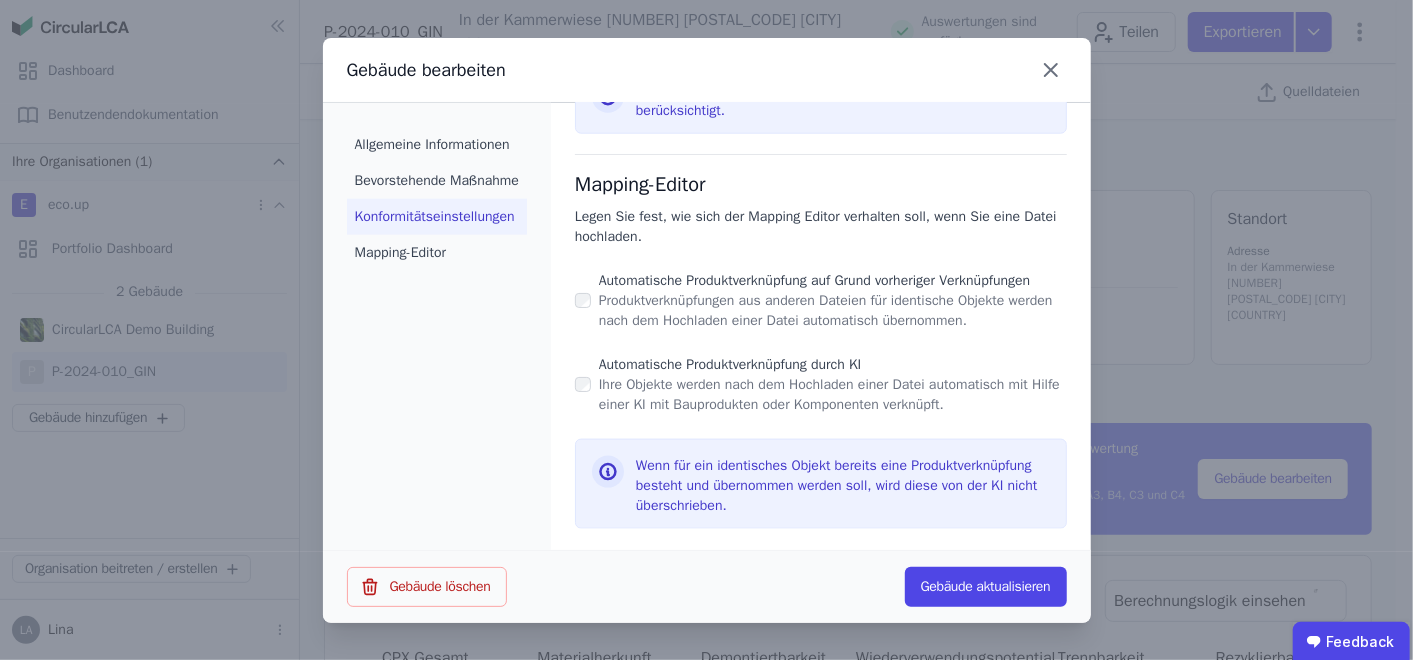 scroll, scrollTop: 1352, scrollLeft: 0, axis: vertical 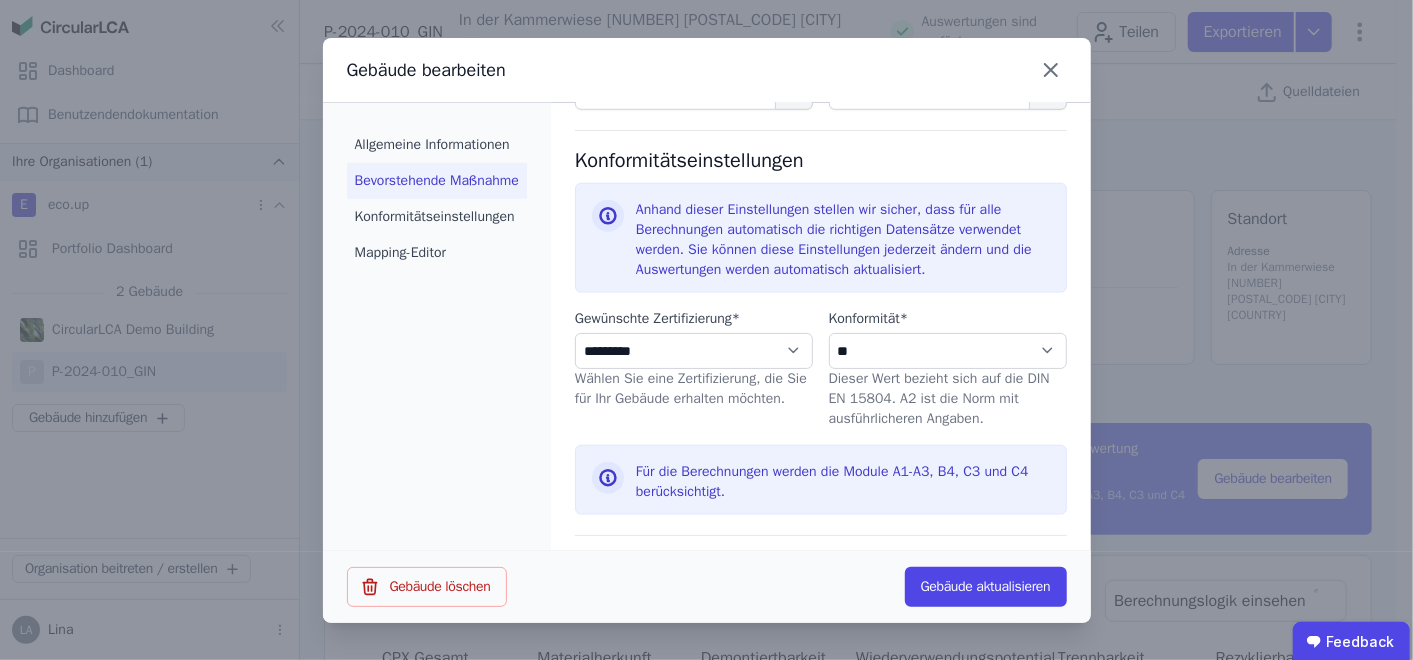 click on "Bevorstehende Maßnahme" at bounding box center (437, 181) 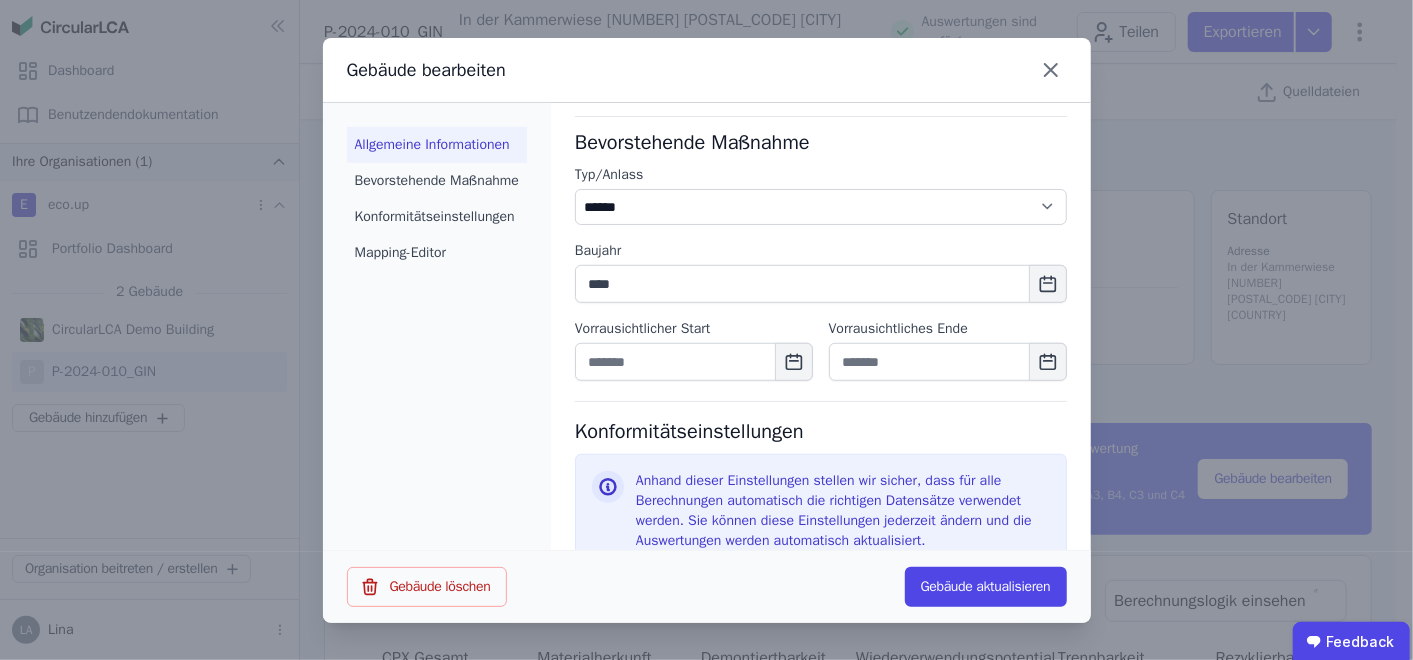 click on "Allgemeine Informationen" at bounding box center [437, 145] 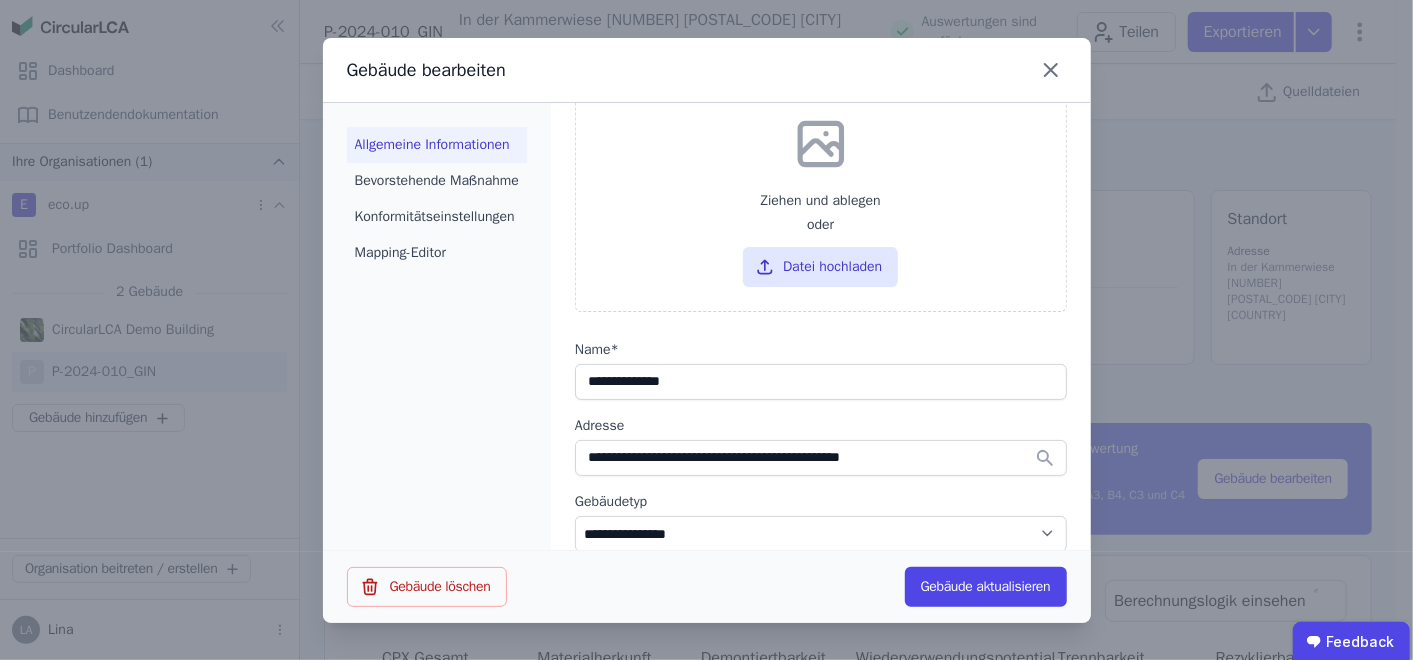 scroll, scrollTop: 0, scrollLeft: 0, axis: both 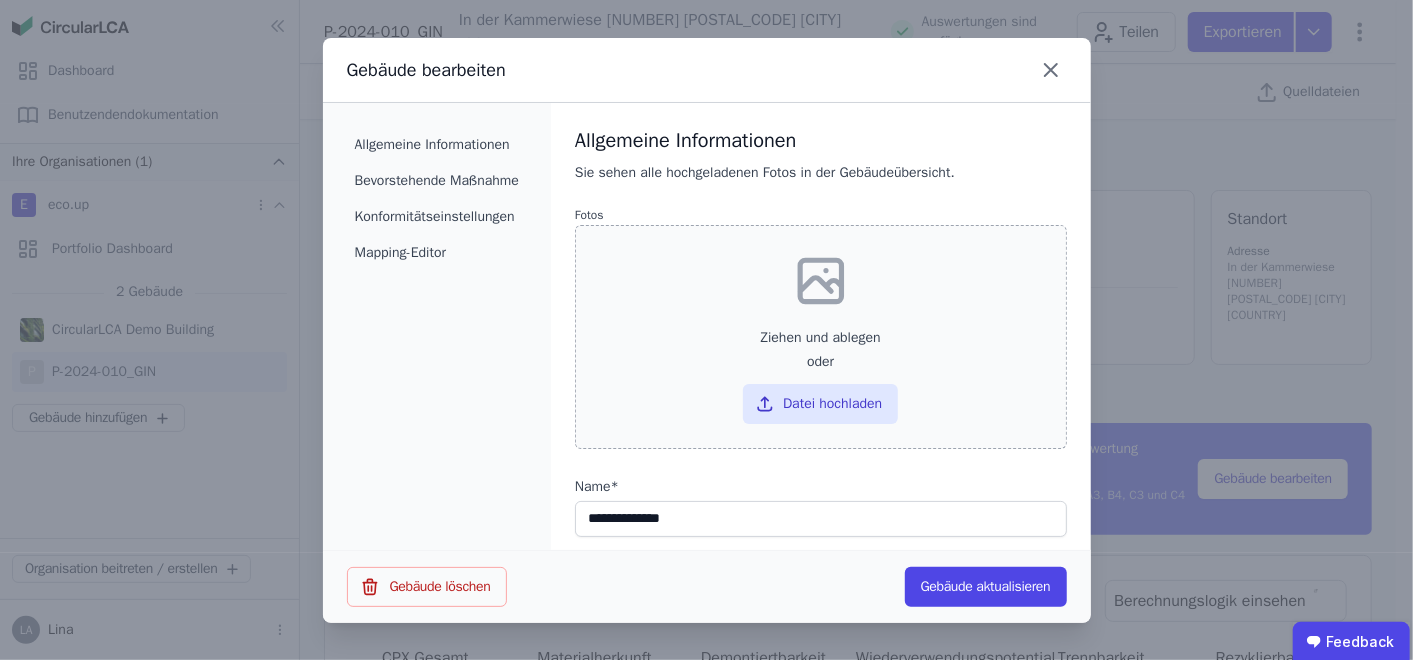 click on "Ziehen und ablegen oder Datei hochladen" at bounding box center (821, 337) 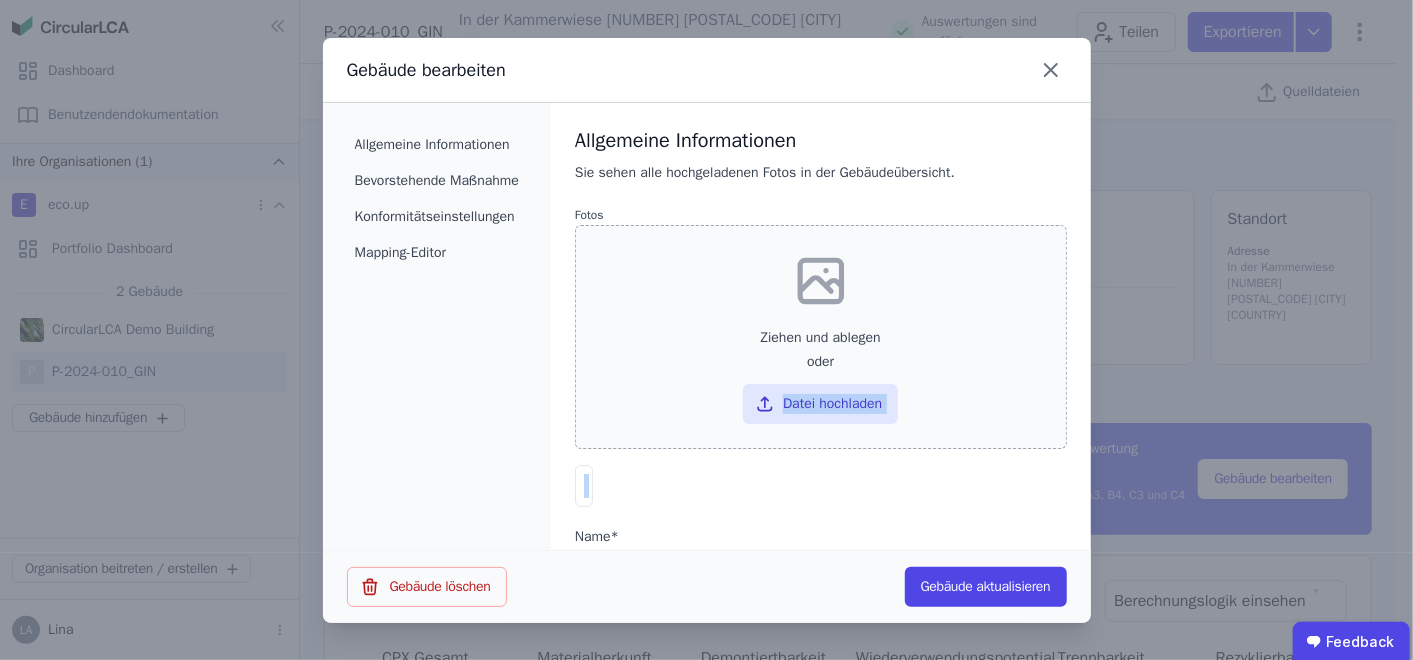 drag, startPoint x: 636, startPoint y: 500, endPoint x: 667, endPoint y: 446, distance: 62.26556 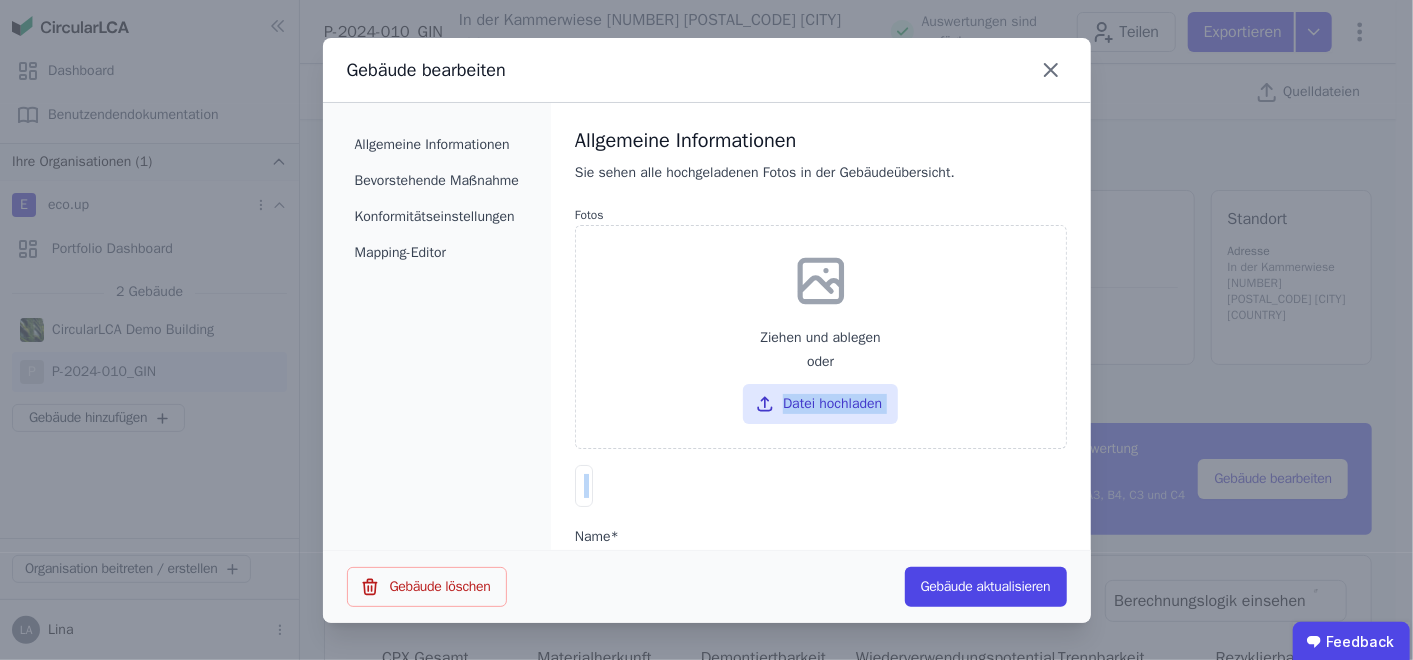 drag, startPoint x: 667, startPoint y: 446, endPoint x: 765, endPoint y: 522, distance: 124.01613 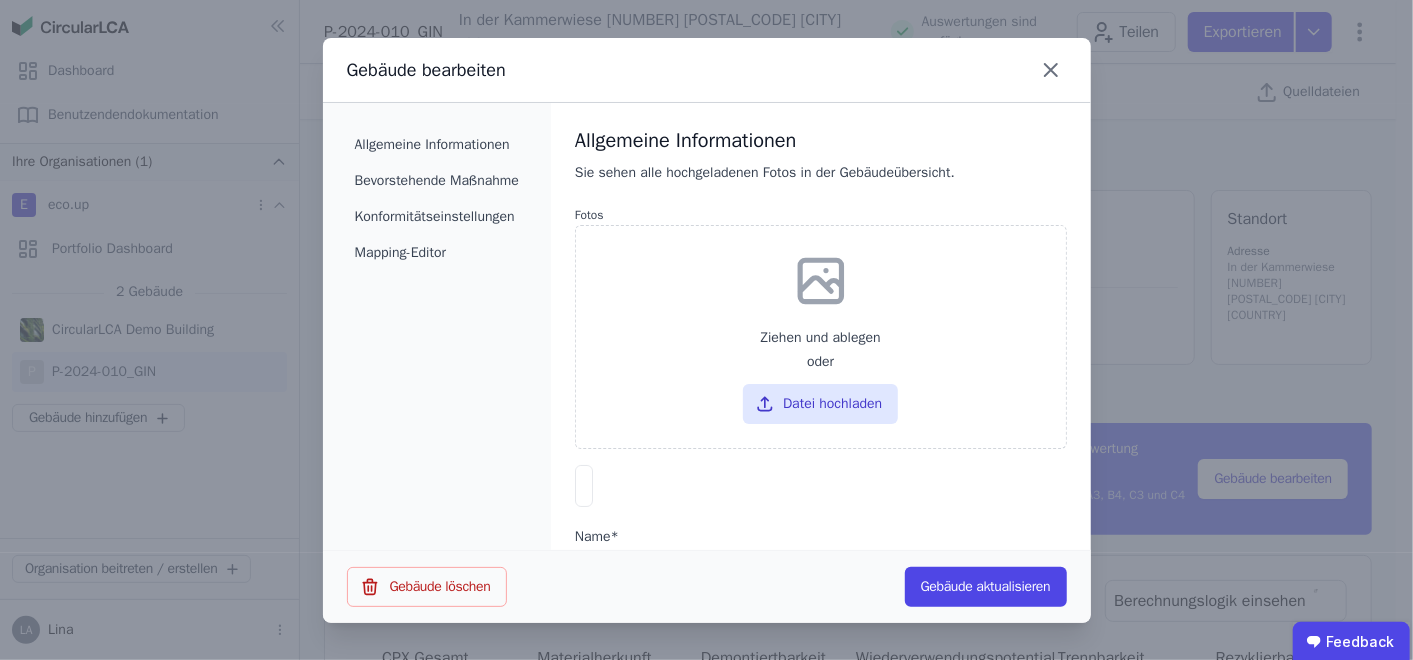 click on "Allgemeine Informationen Bevorstehende Maßnahme Konformitätseinstellungen Mapping-Editor" at bounding box center [437, 328] 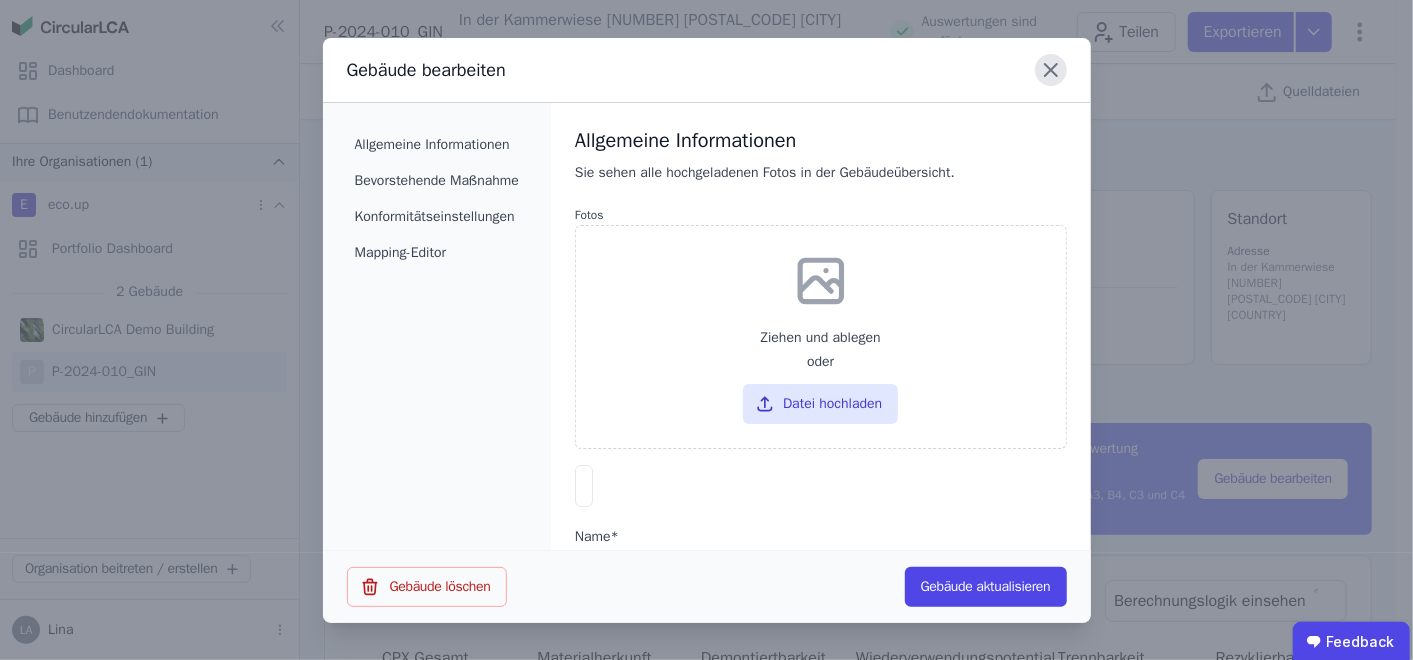 click 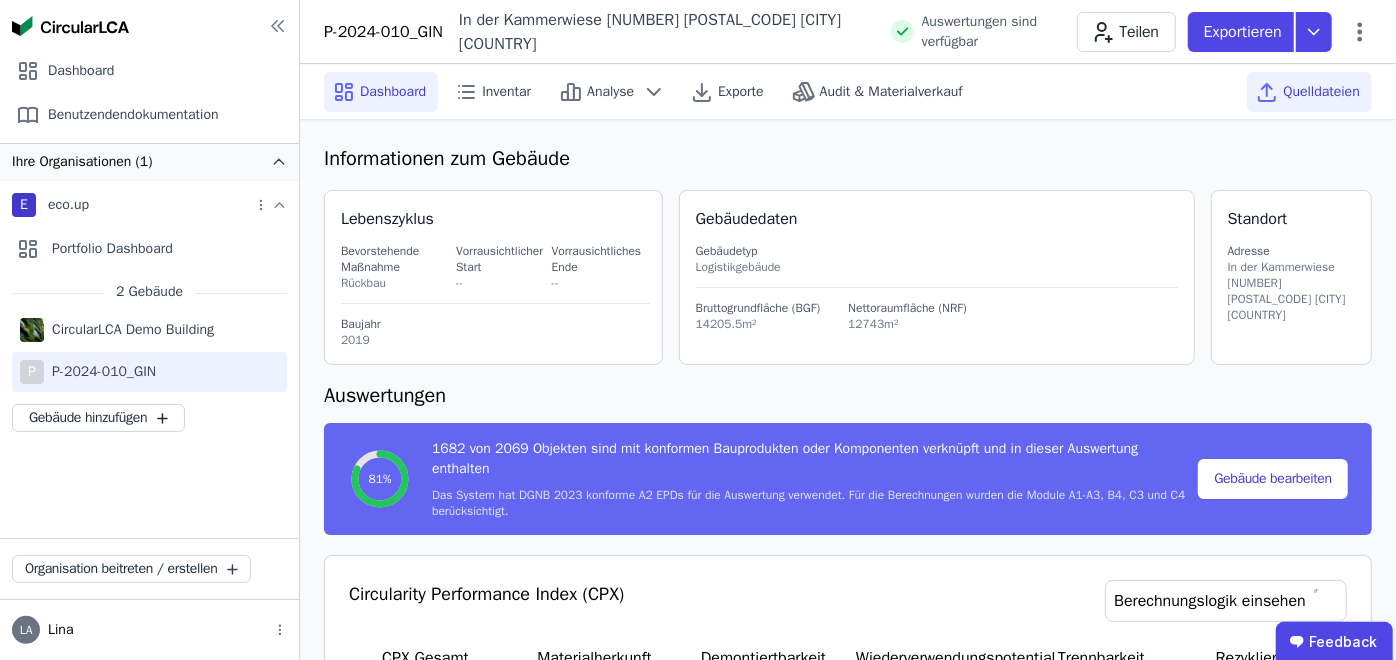 click on "Quelldateien" at bounding box center [1321, 92] 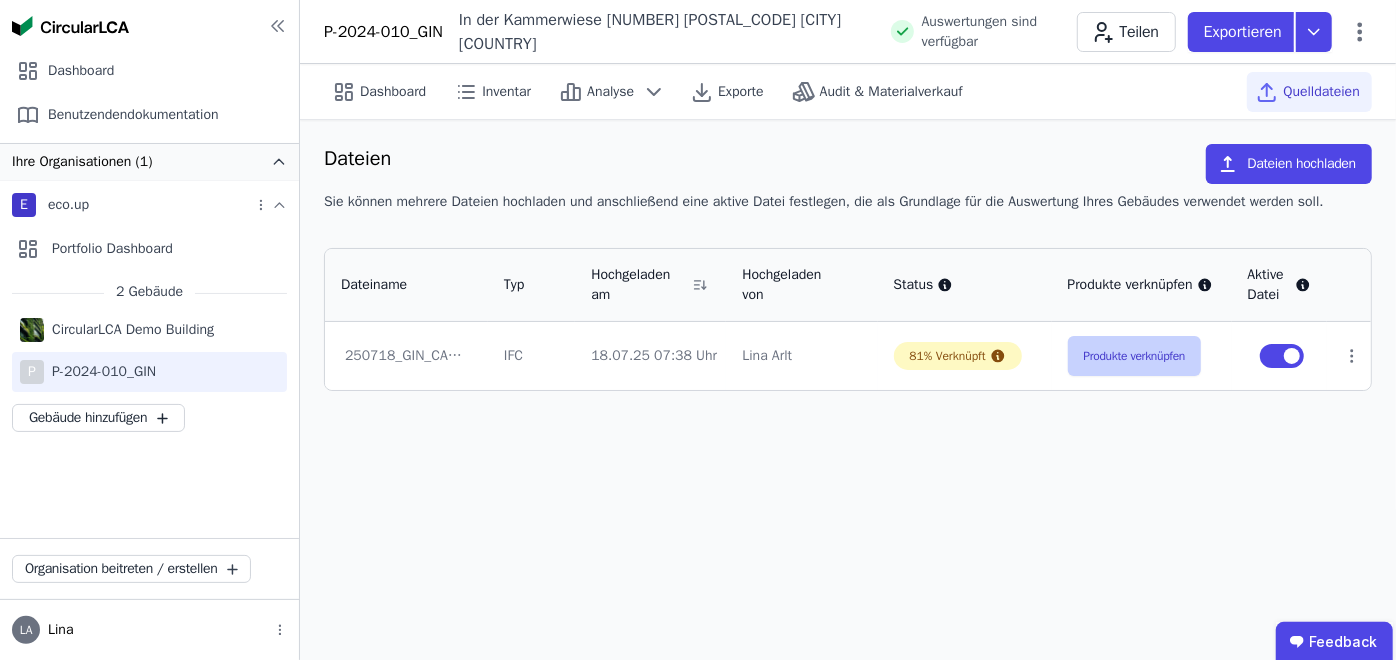 click on "Produkte verknüpfen" at bounding box center (1135, 356) 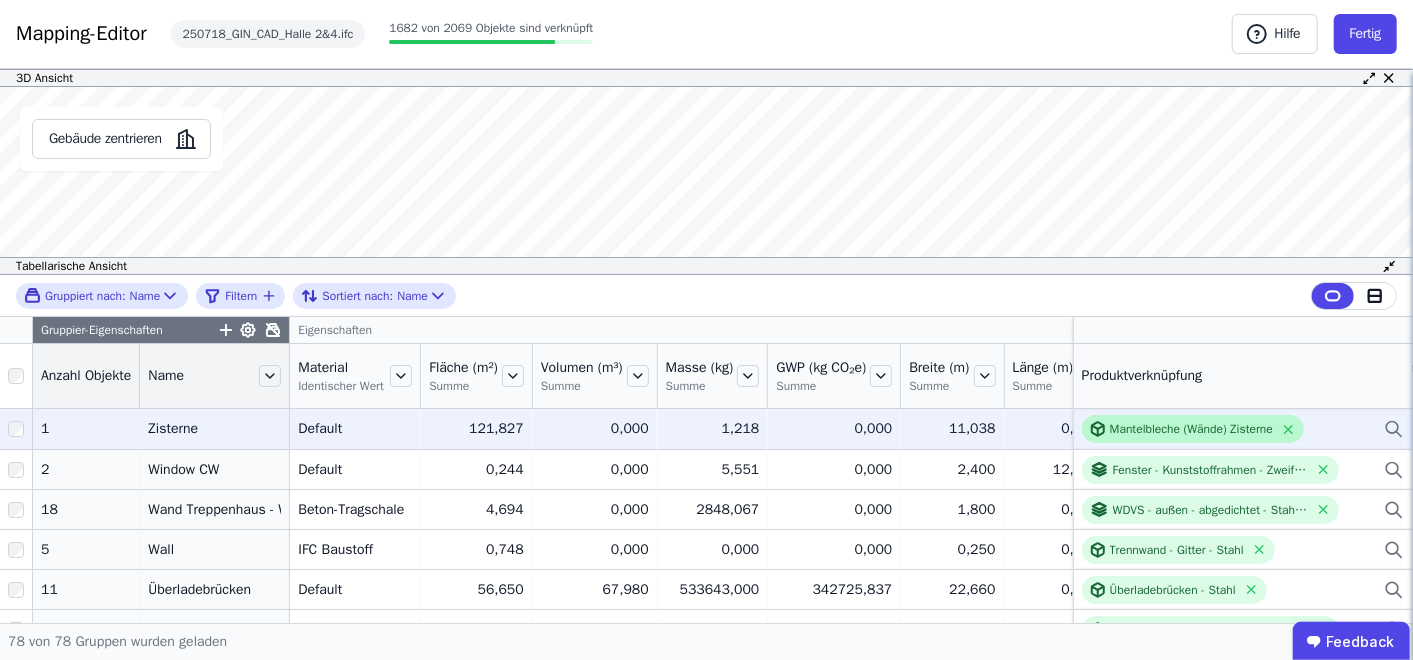 click on "Mantelbleche (Wände) Zisterne" at bounding box center (1191, 429) 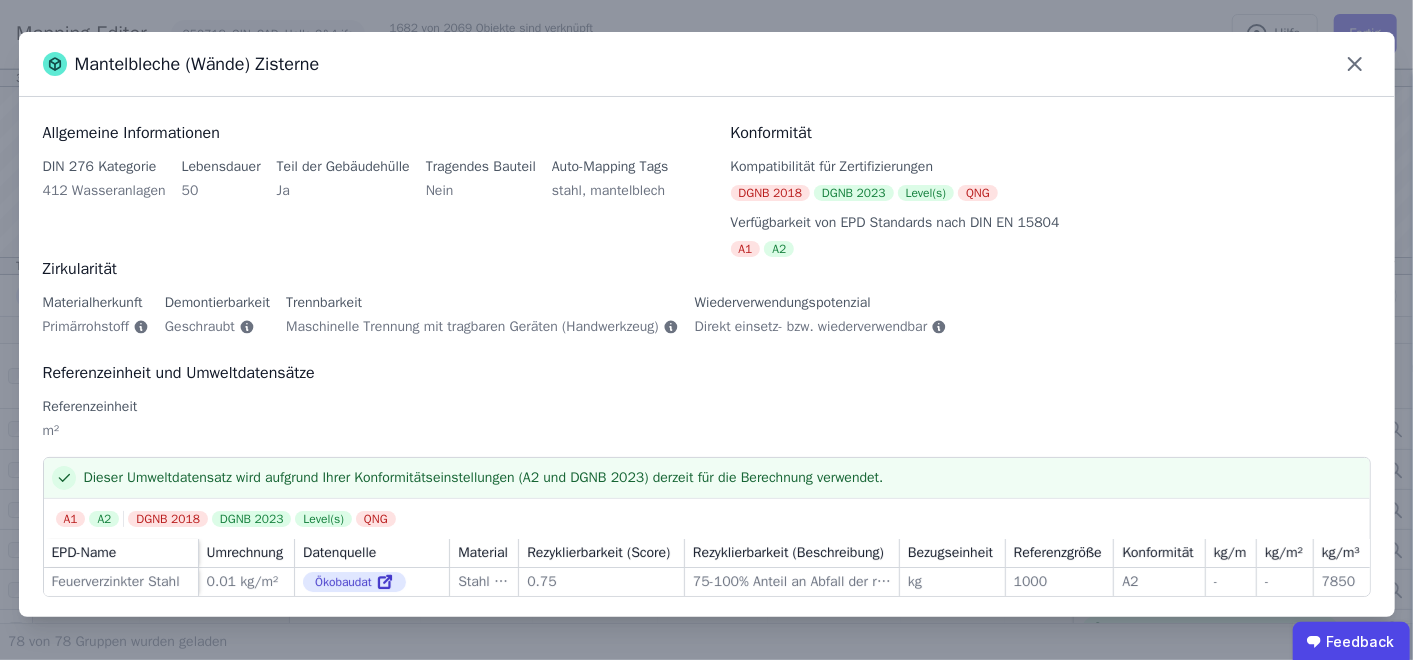 click on "m²" at bounding box center [707, 439] 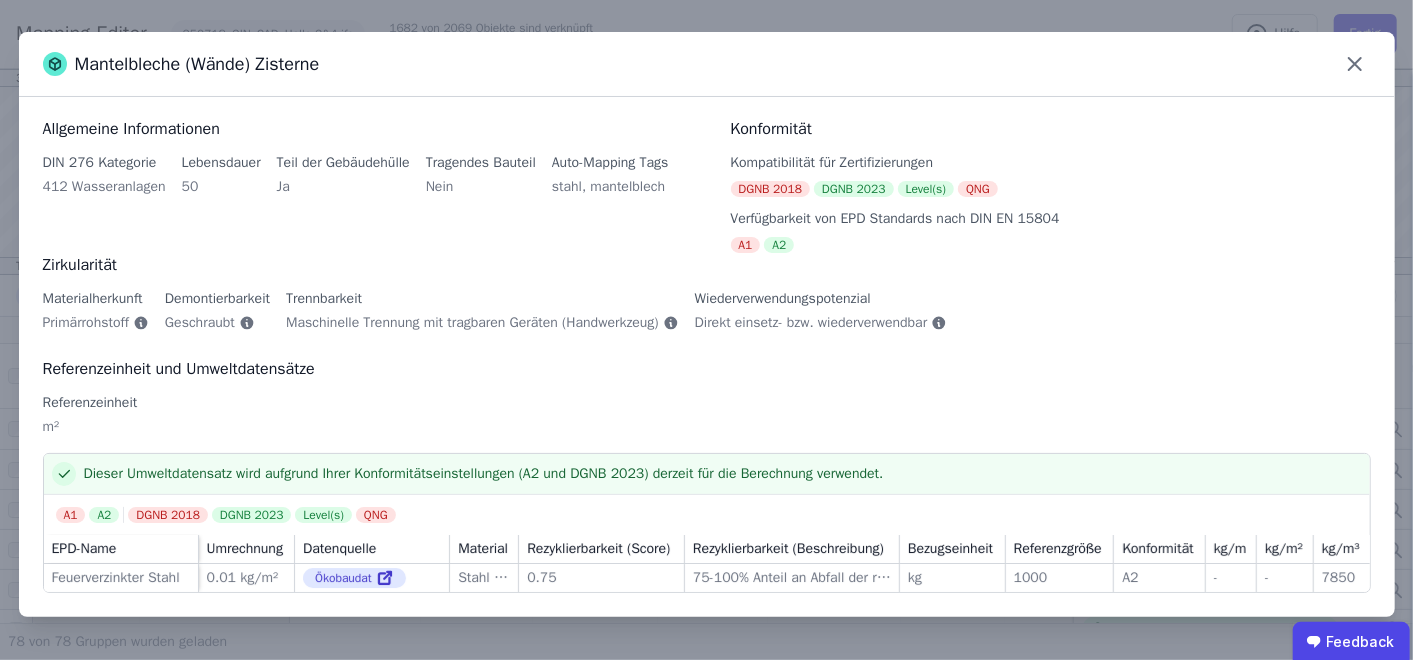 scroll, scrollTop: 11, scrollLeft: 0, axis: vertical 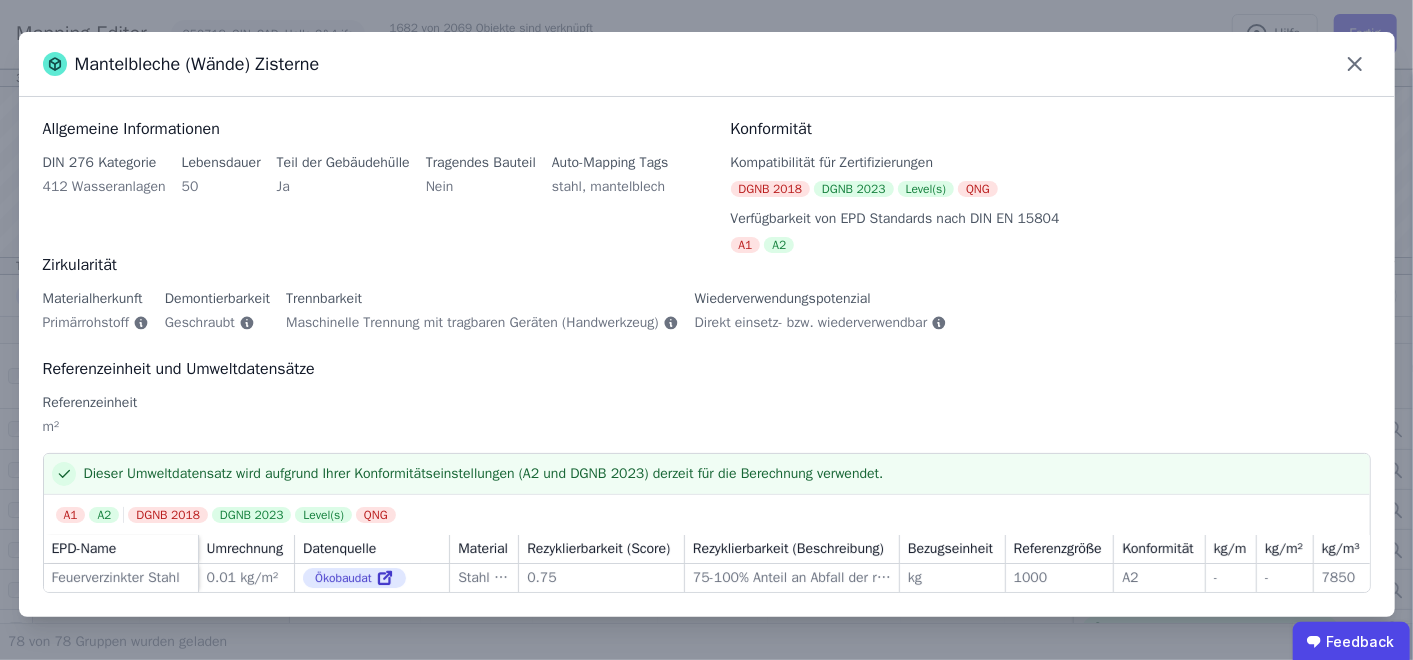 click on "DGNB 2023" at bounding box center (854, 189) 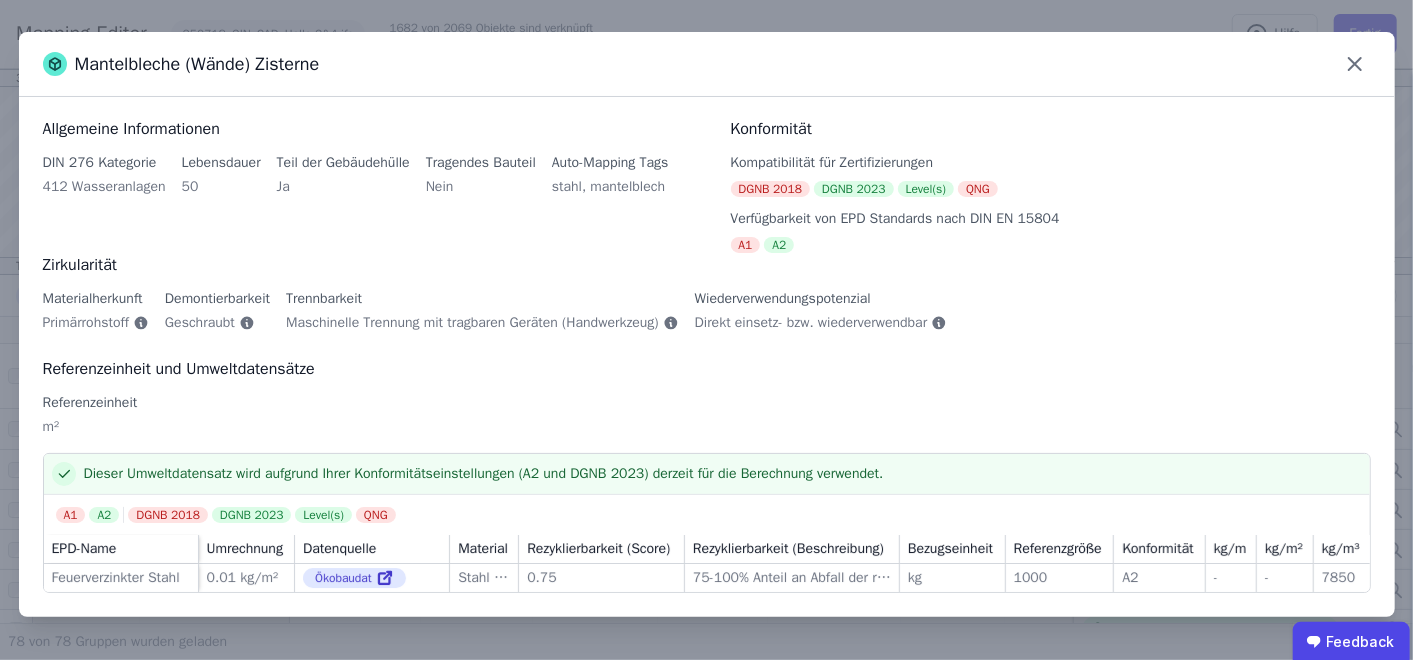 click on "QNG" at bounding box center (978, 189) 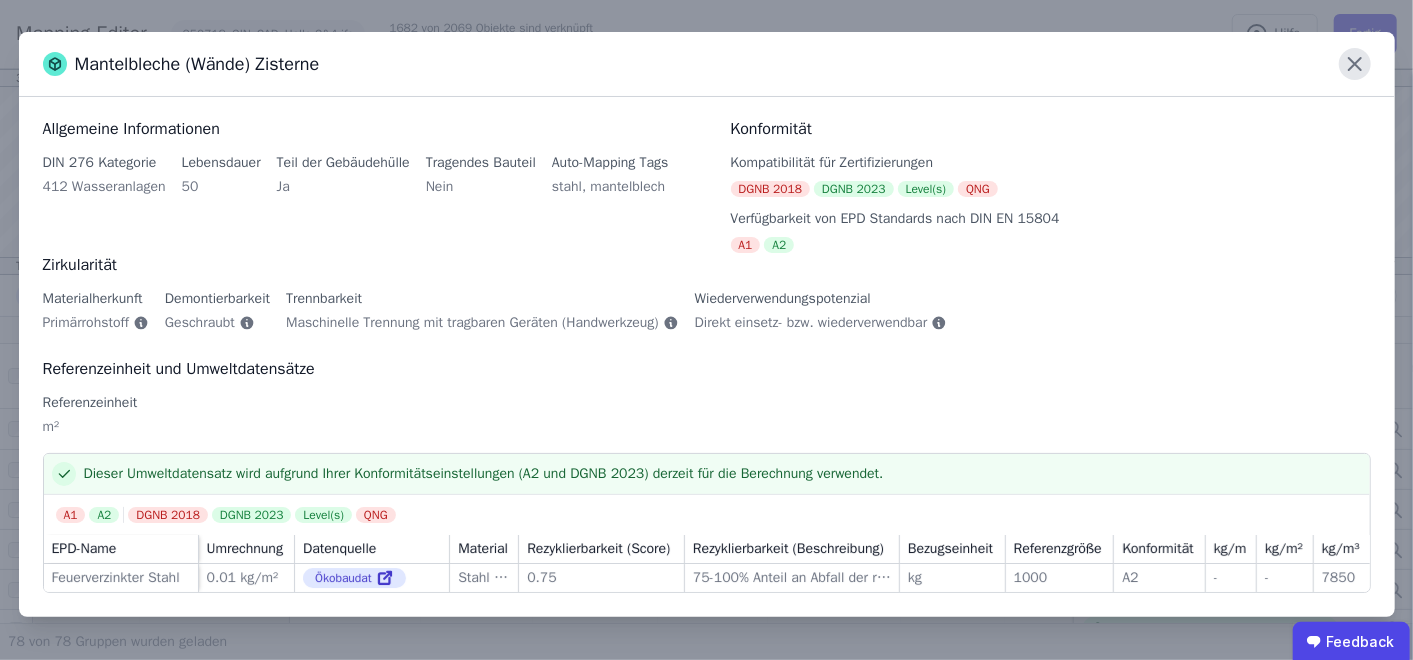 click 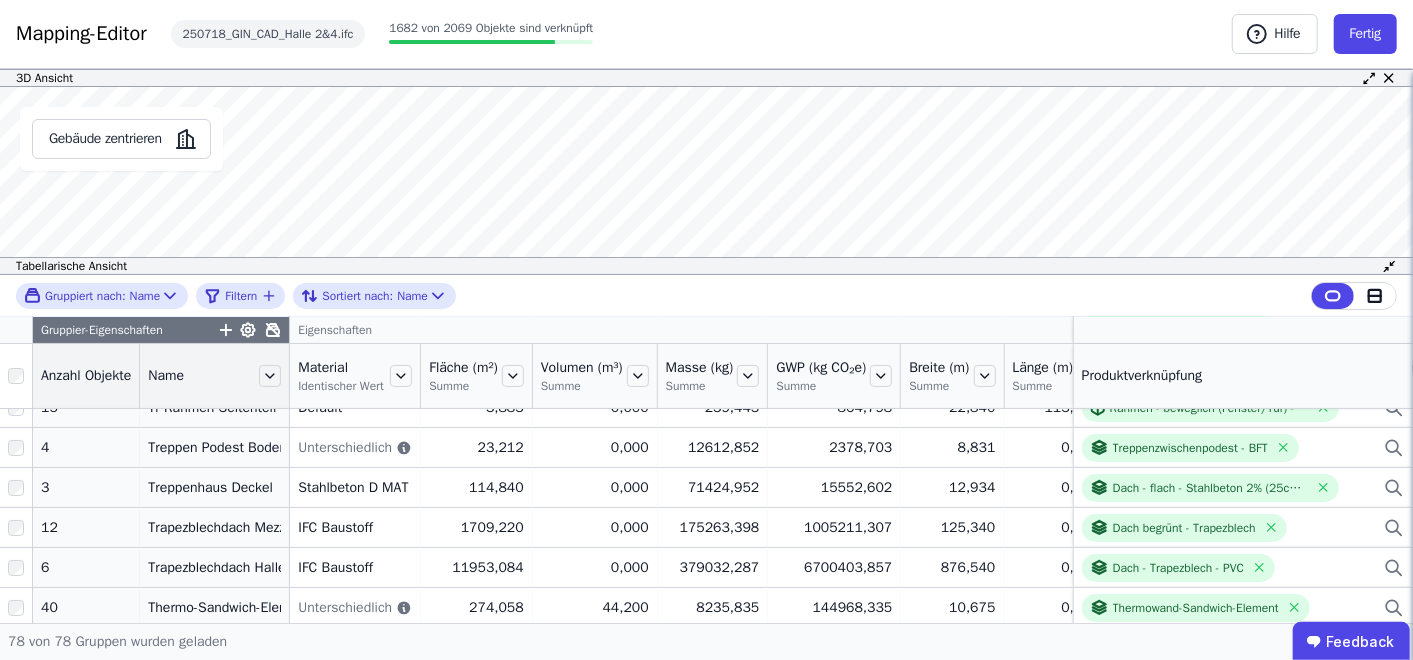 scroll, scrollTop: 0, scrollLeft: 0, axis: both 